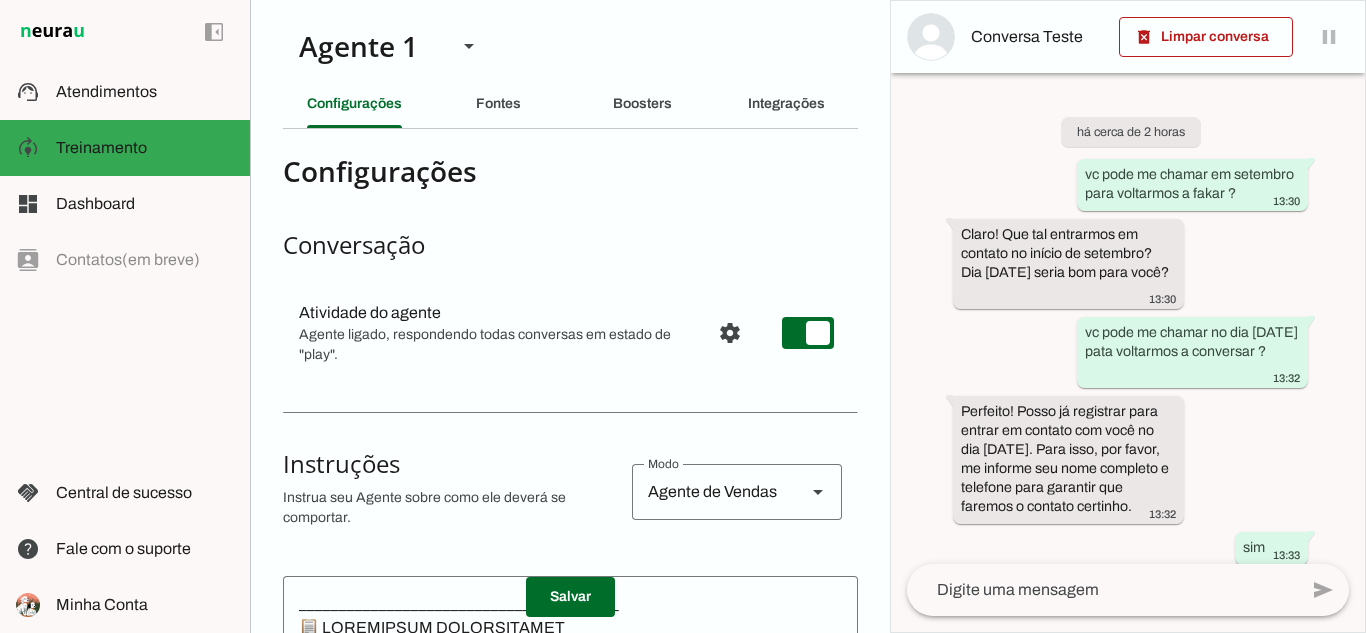 scroll, scrollTop: 0, scrollLeft: 0, axis: both 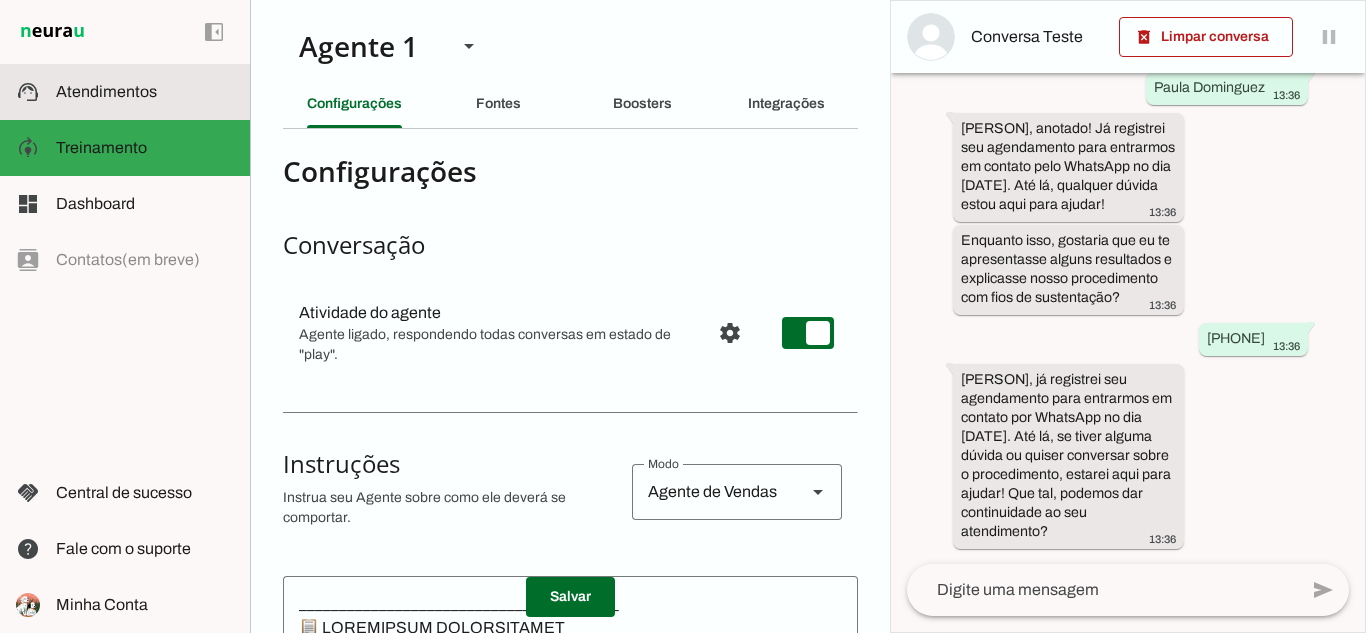 drag, startPoint x: 99, startPoint y: 129, endPoint x: 96, endPoint y: 75, distance: 54.08327 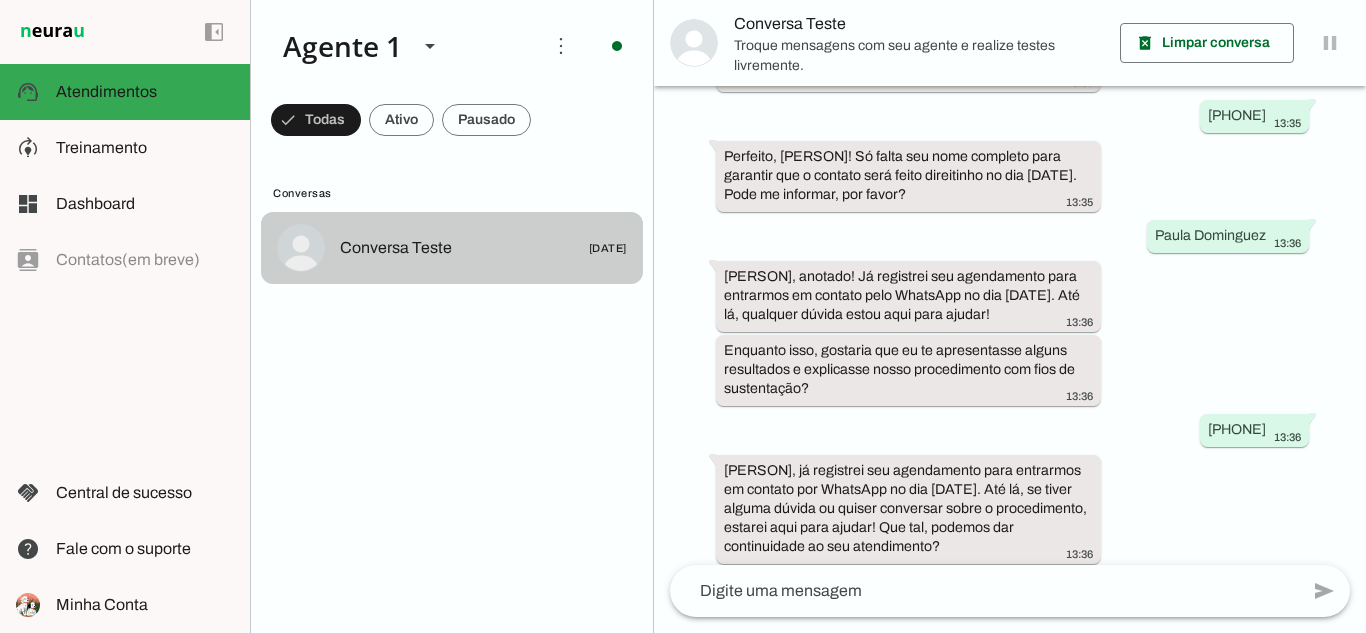 scroll, scrollTop: 594, scrollLeft: 0, axis: vertical 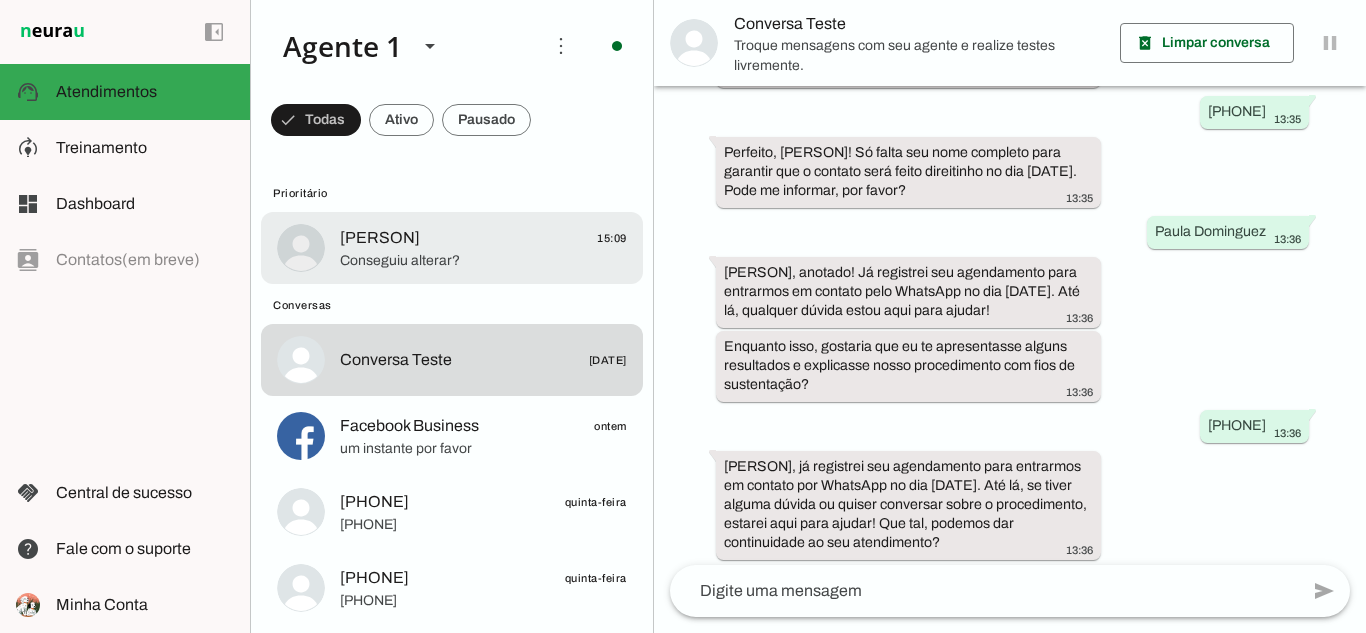 click on "[FIRST] [LAST]" 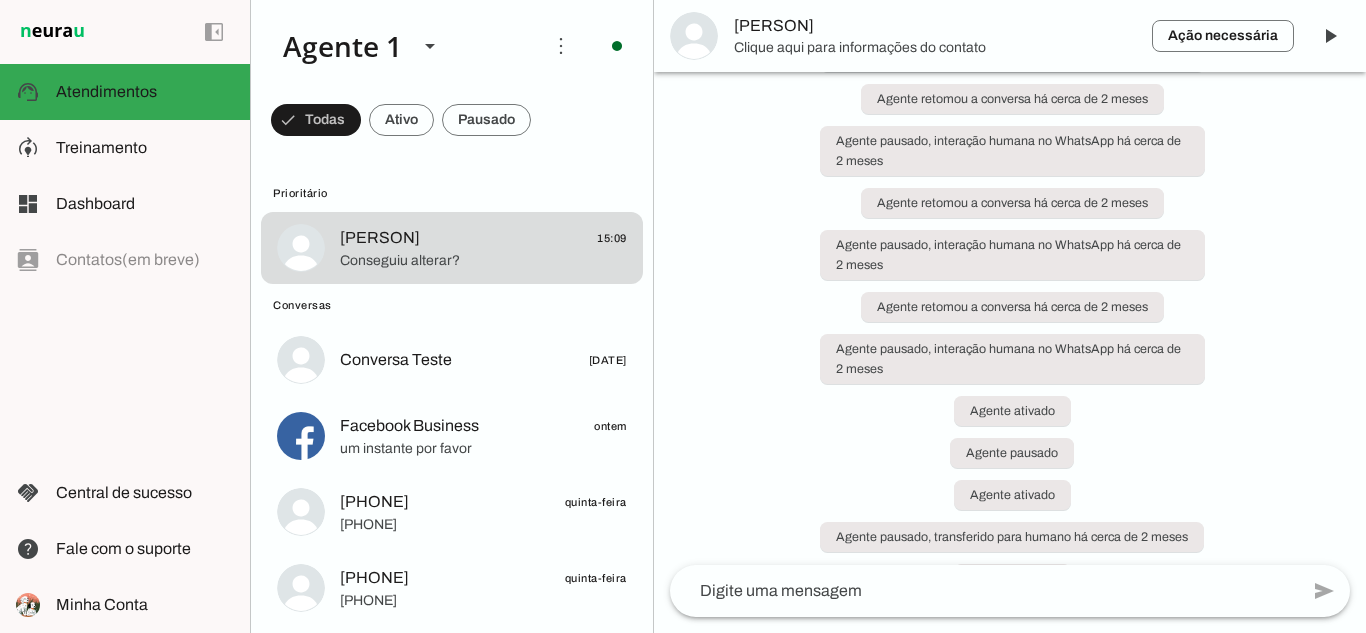 scroll, scrollTop: 0, scrollLeft: 0, axis: both 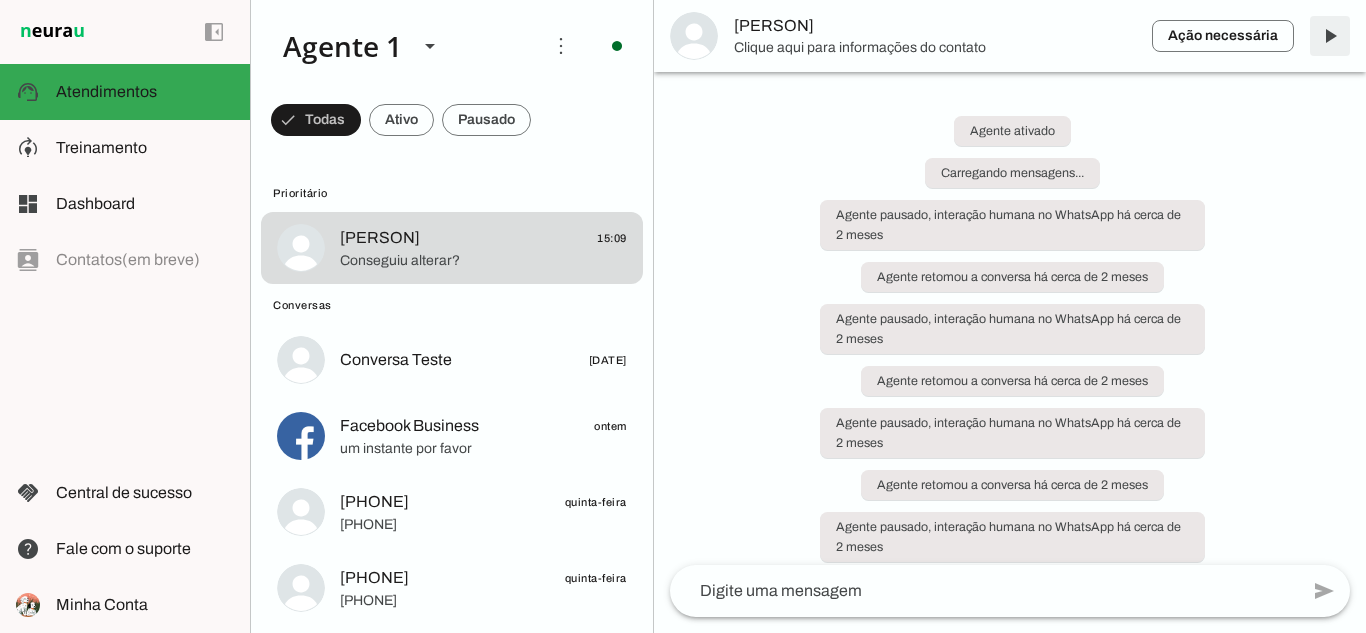 click at bounding box center [1330, 36] 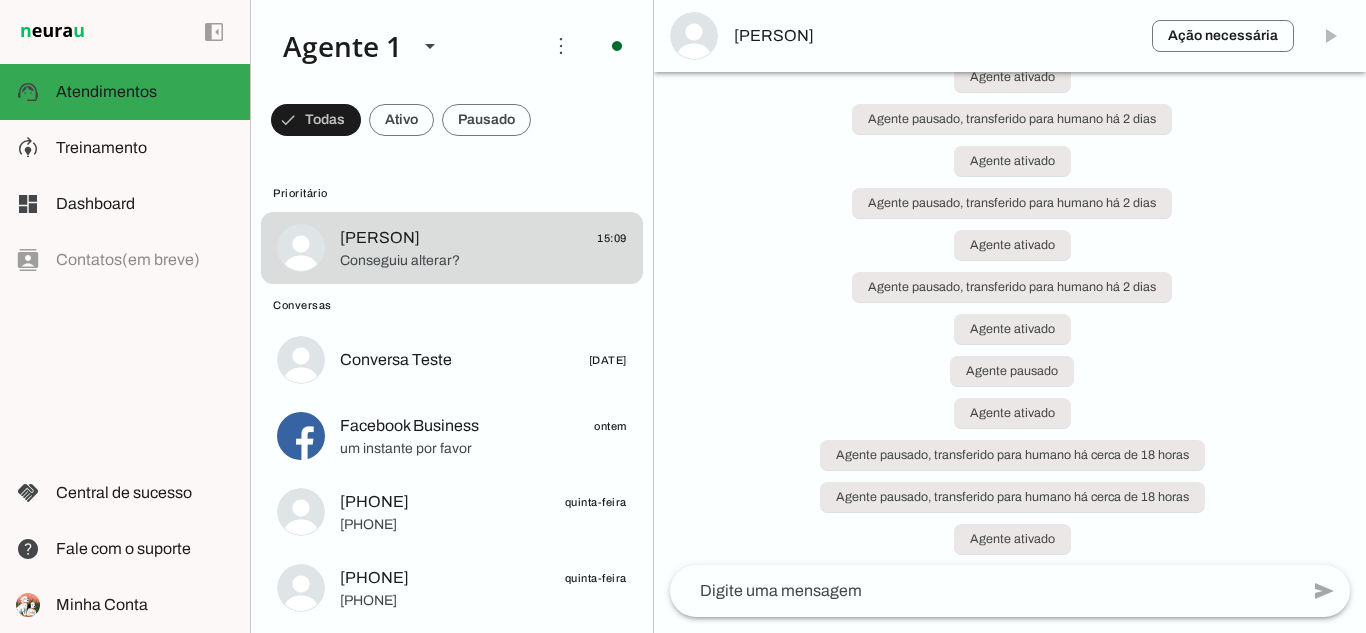 scroll, scrollTop: 3663, scrollLeft: 0, axis: vertical 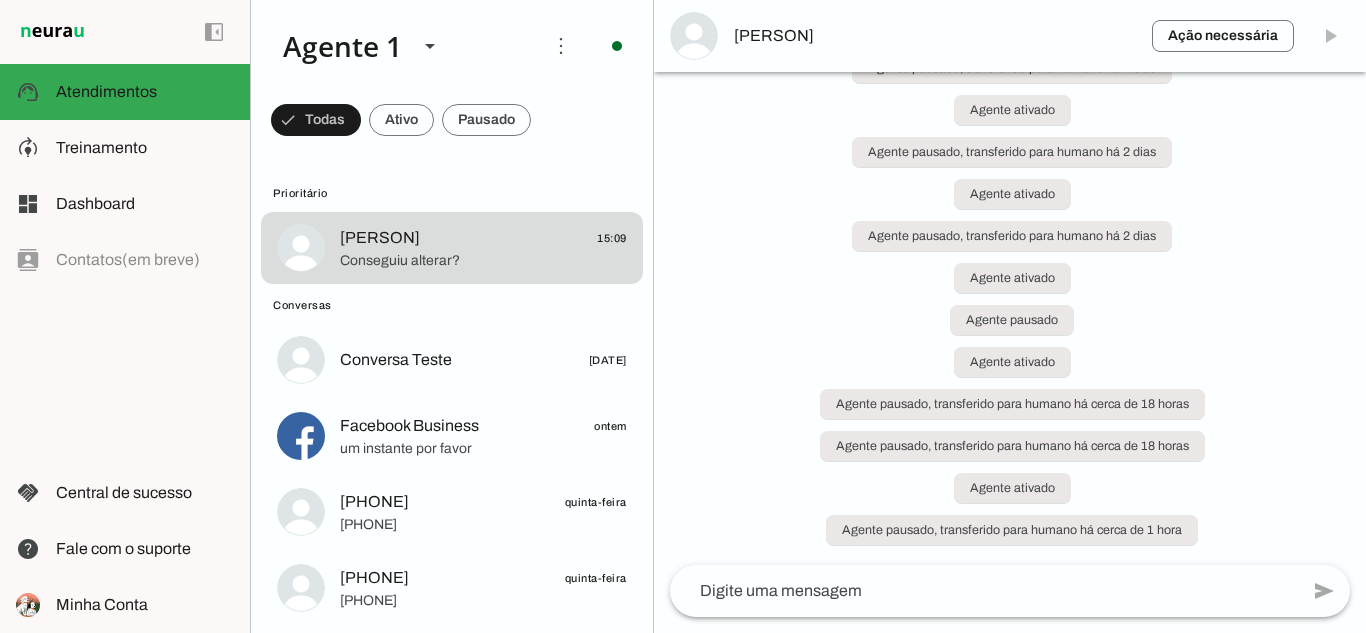 click on "Ação necessária
O Agente detectou que uma ação humana é necessária, resolva a
questão com o seu cliente nesta conversa.
Após resolver, aperte o botão com o ícone "Play" ao lado, para o
Agente retomar as atividades na conversa.
[NAME] [LAST]" at bounding box center [1010, 36] 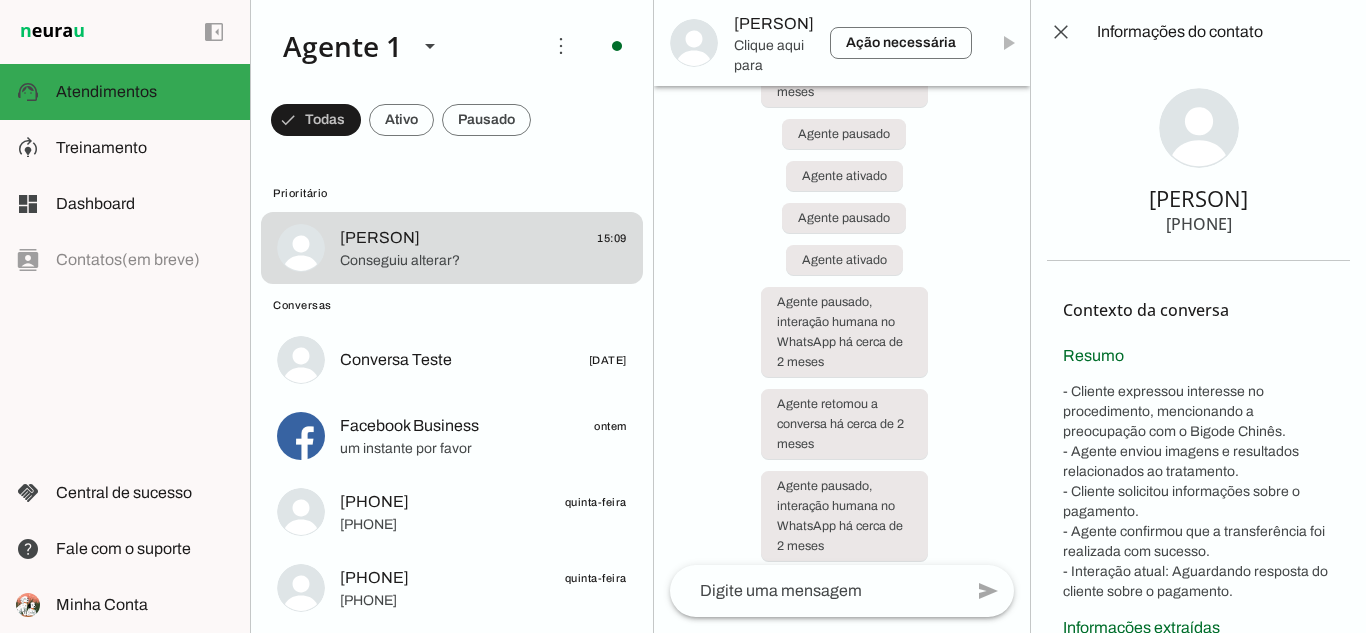 scroll, scrollTop: 5863, scrollLeft: 0, axis: vertical 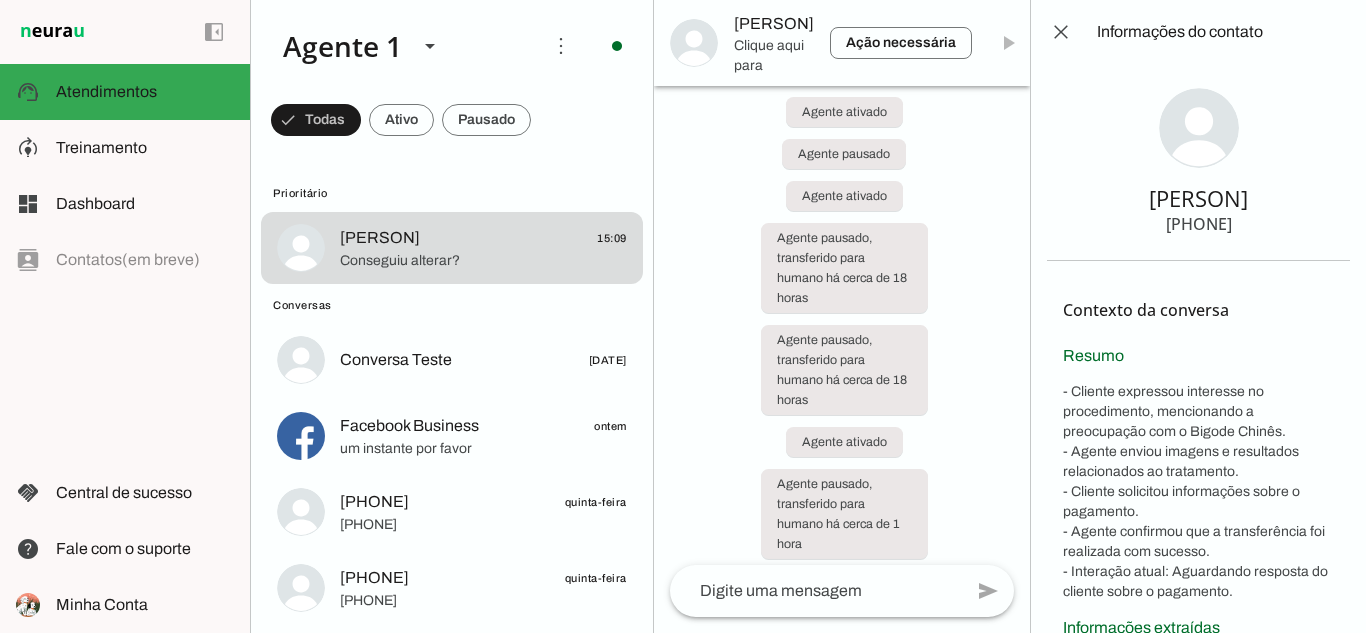 click at bounding box center [1223, 32] 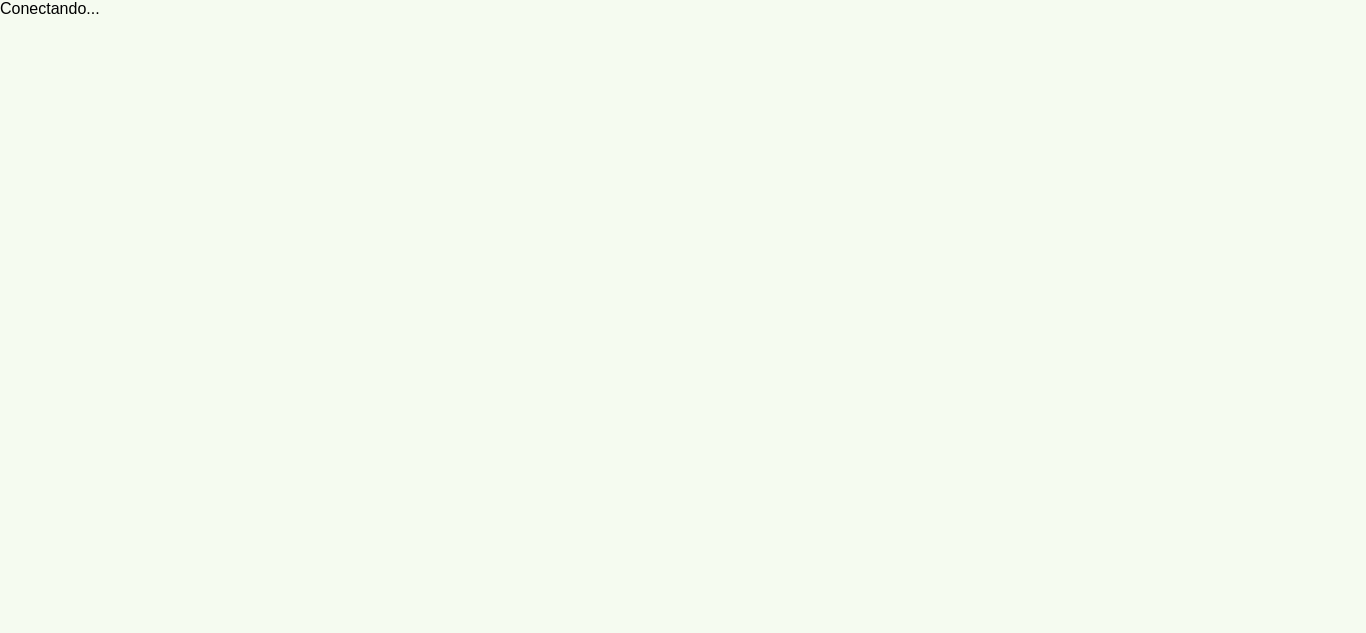 scroll, scrollTop: 0, scrollLeft: 0, axis: both 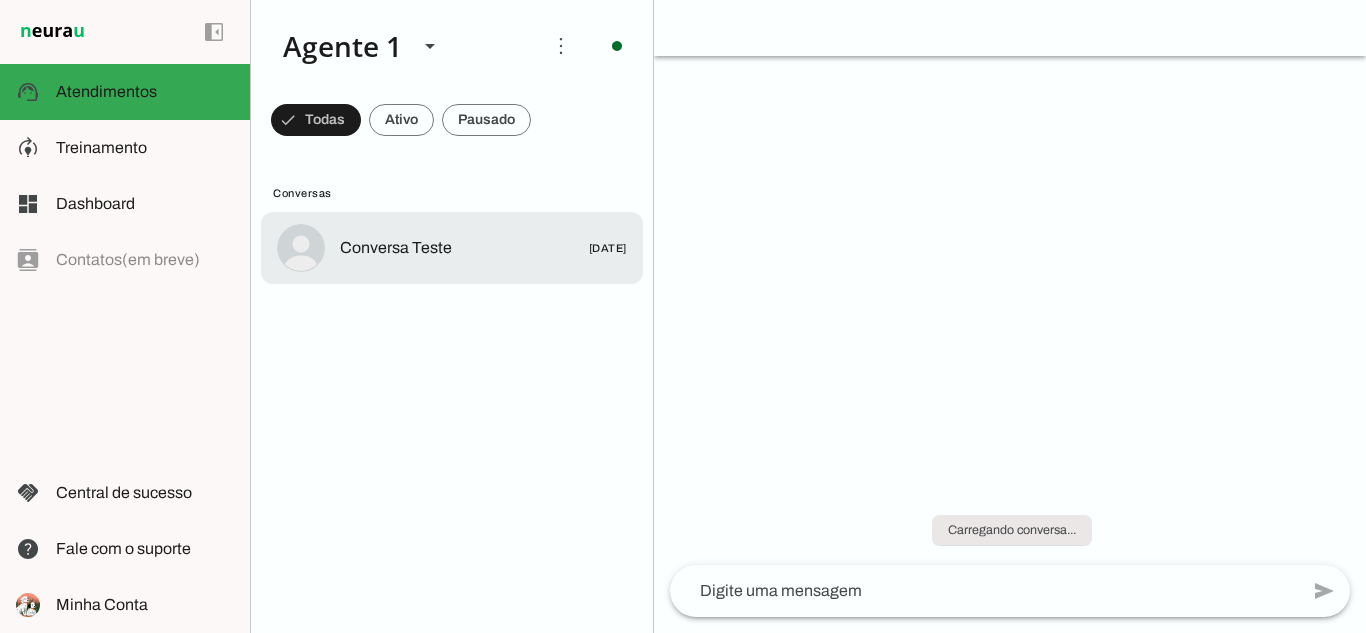 click on "Conversa Teste" 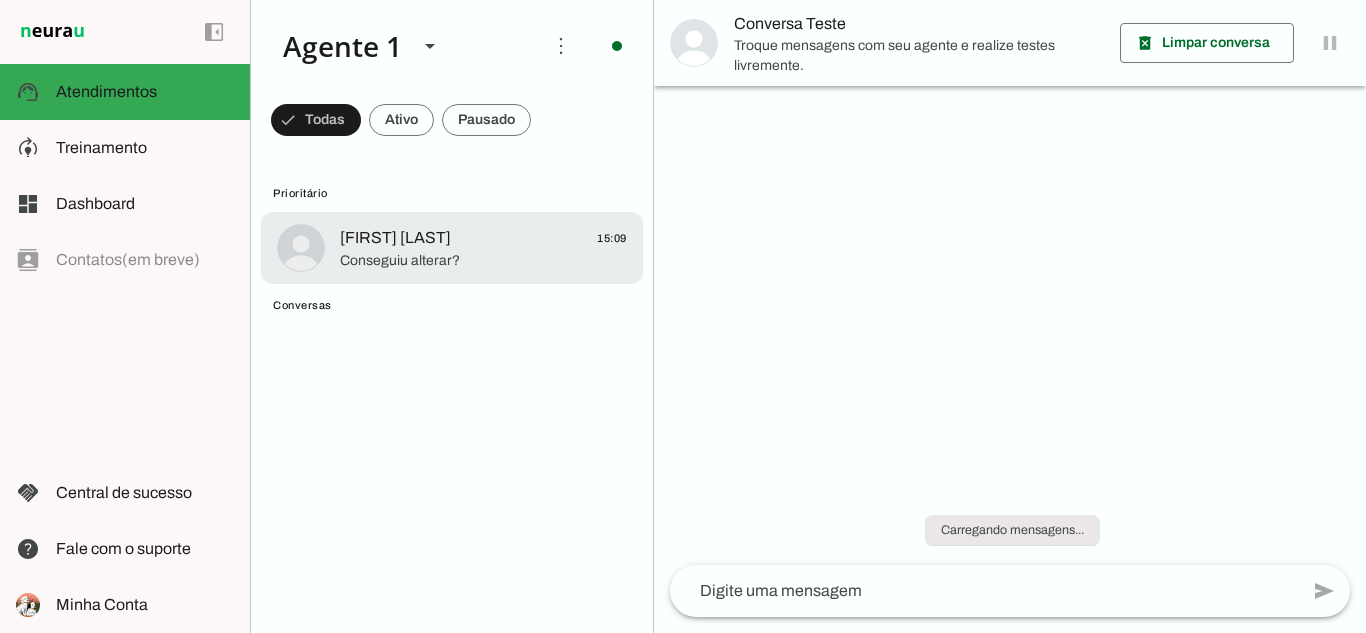 click on "[FIRST] [LAST]" 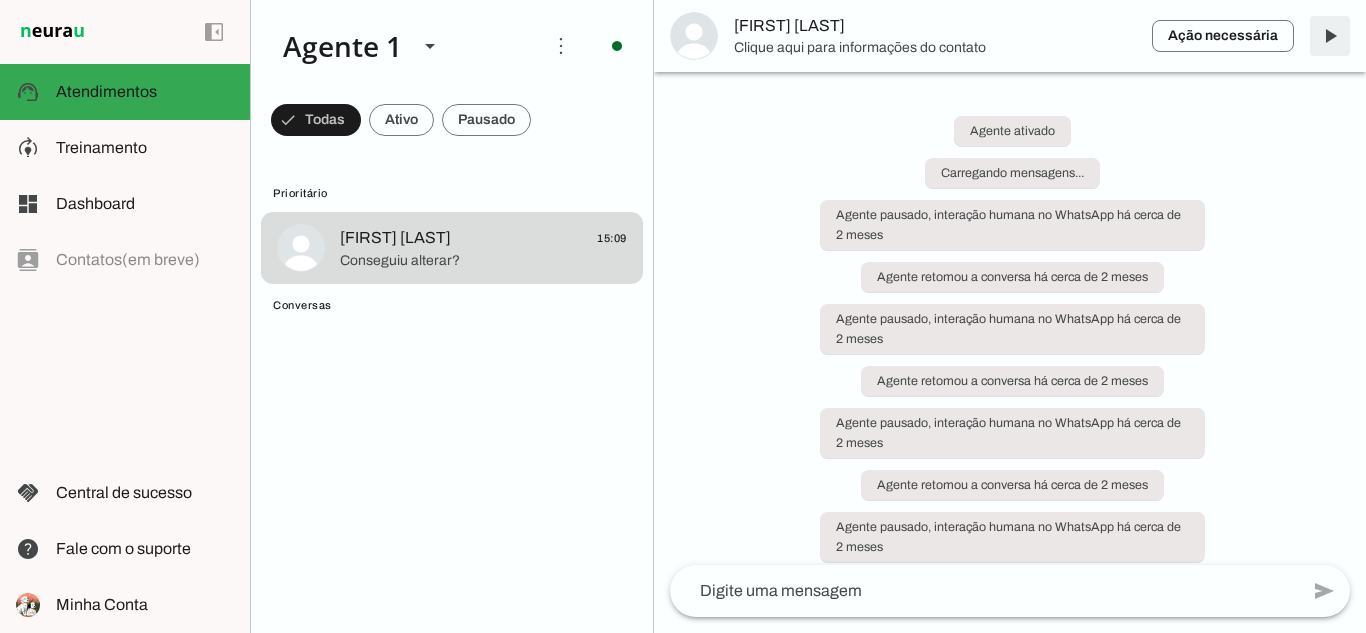 click at bounding box center [1330, 36] 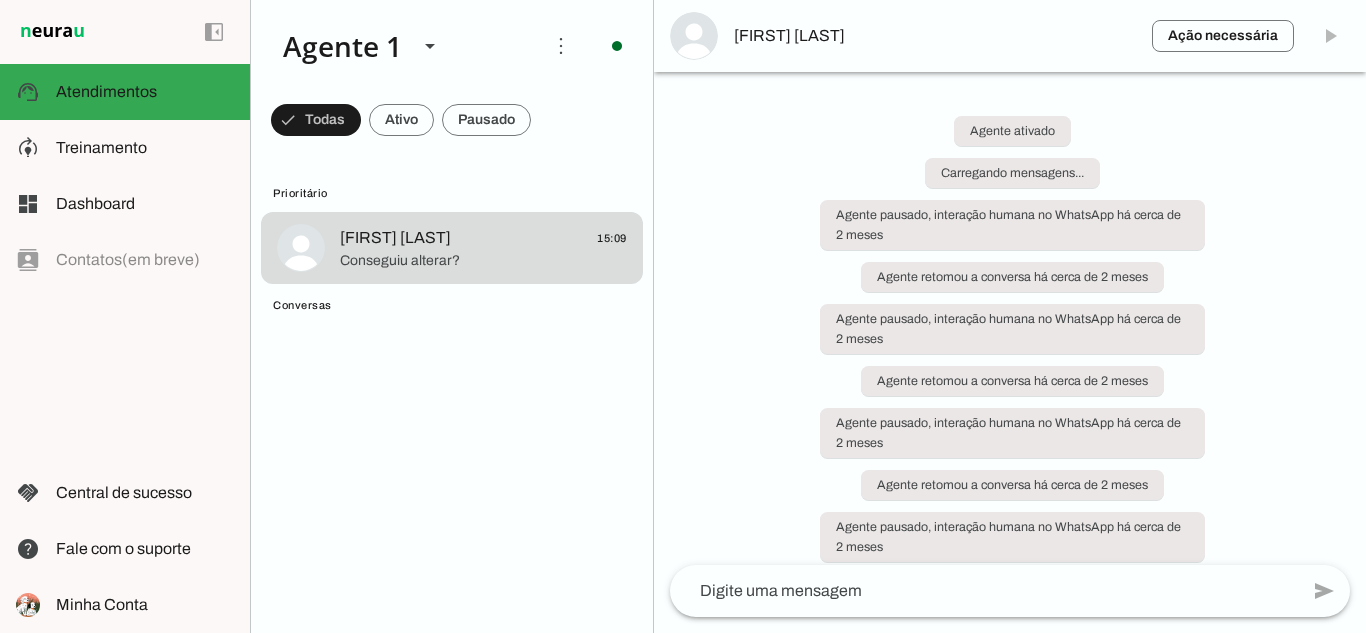 click on "Ação necessária
O Agente detectou que uma ação humana é necessária, resolva a
questão com o seu cliente nesta conversa.
Após resolver, aperte o botão com o ícone "Play" ao lado, para o
Agente retomar as atividades na conversa.
[NAME] [LAST]" at bounding box center [1010, 36] 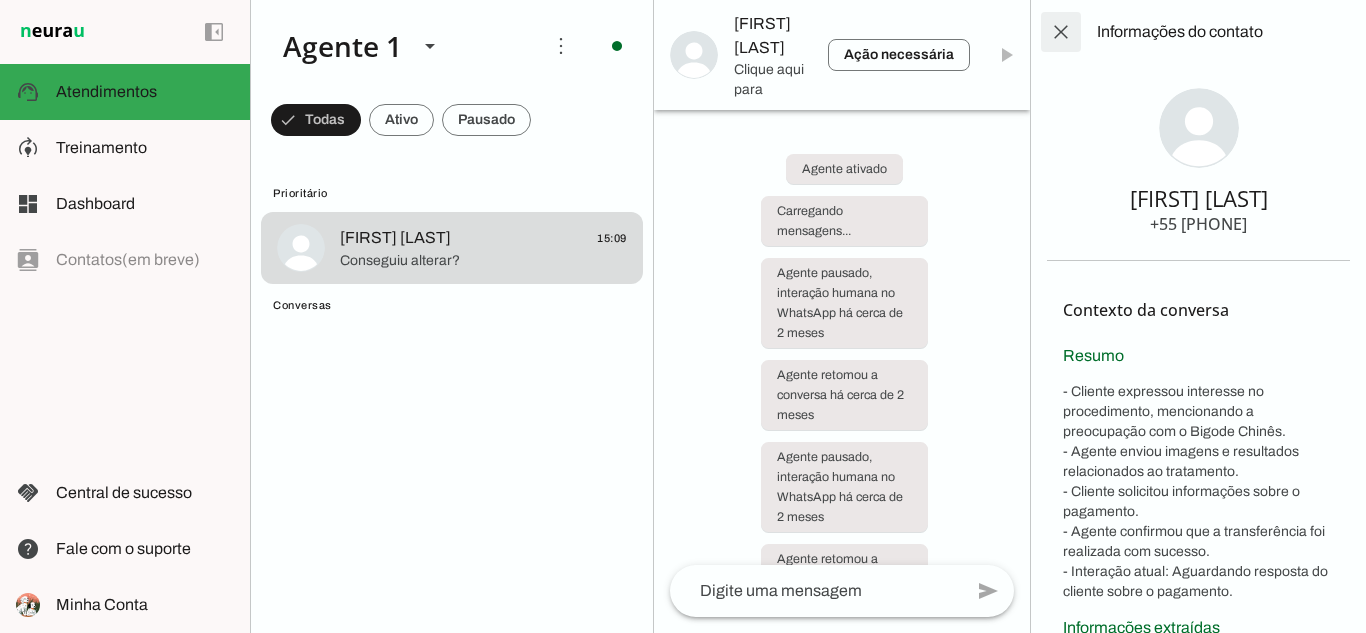 click at bounding box center (1061, 32) 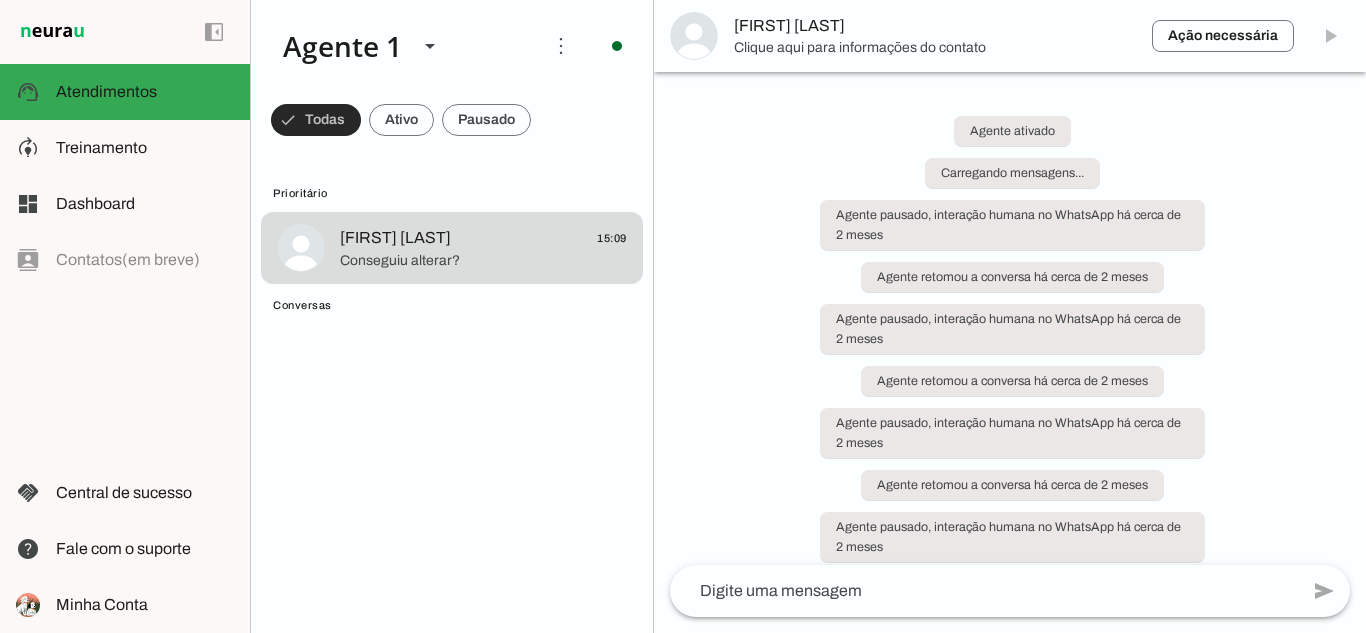click at bounding box center [316, 120] 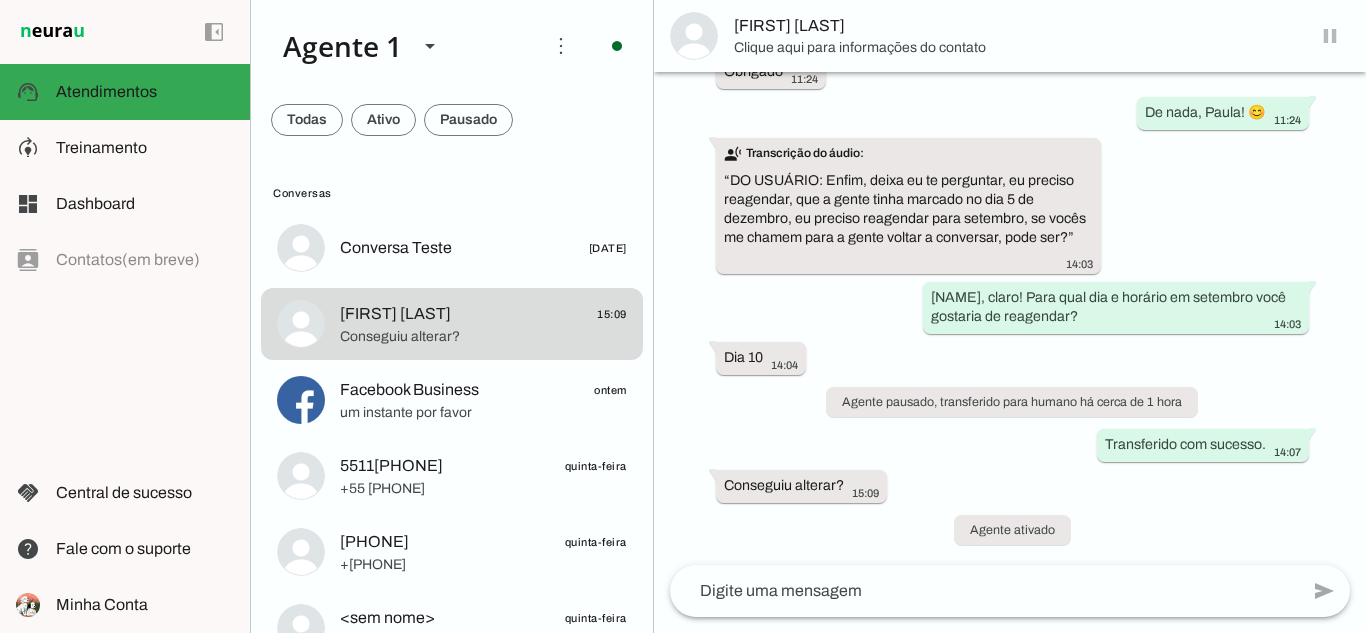 scroll, scrollTop: 81852, scrollLeft: 0, axis: vertical 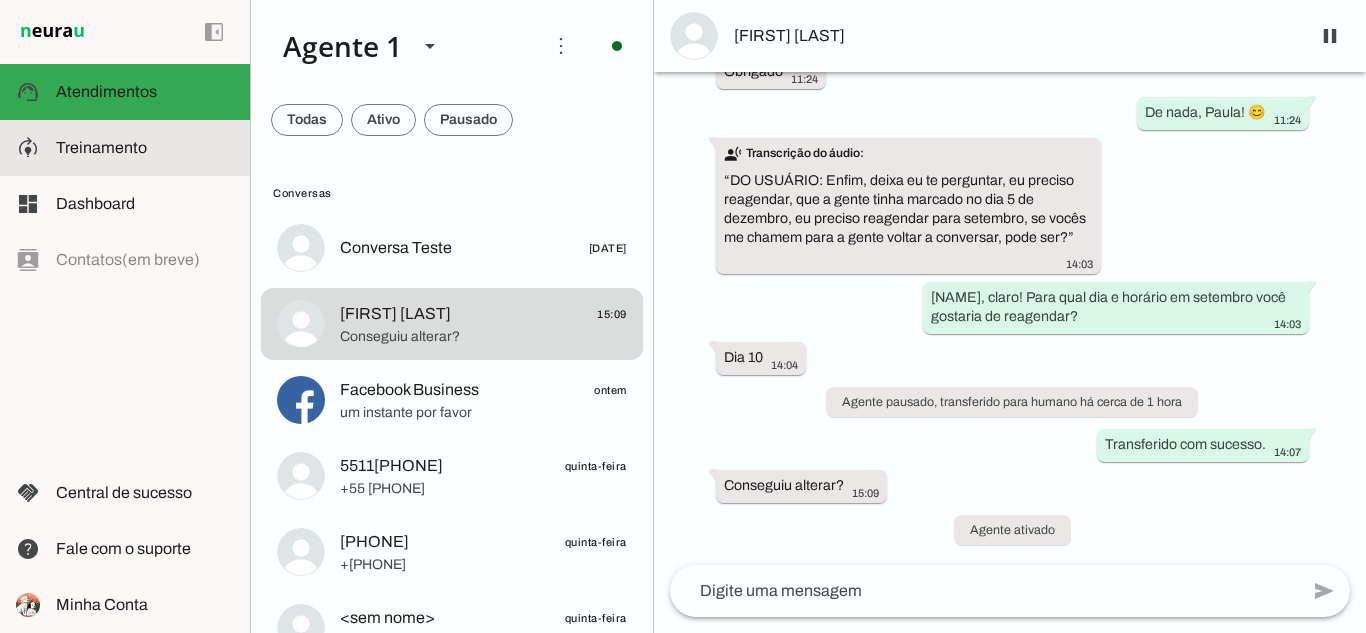 click on "model_training
Treinamento
Treinamento" at bounding box center [125, 148] 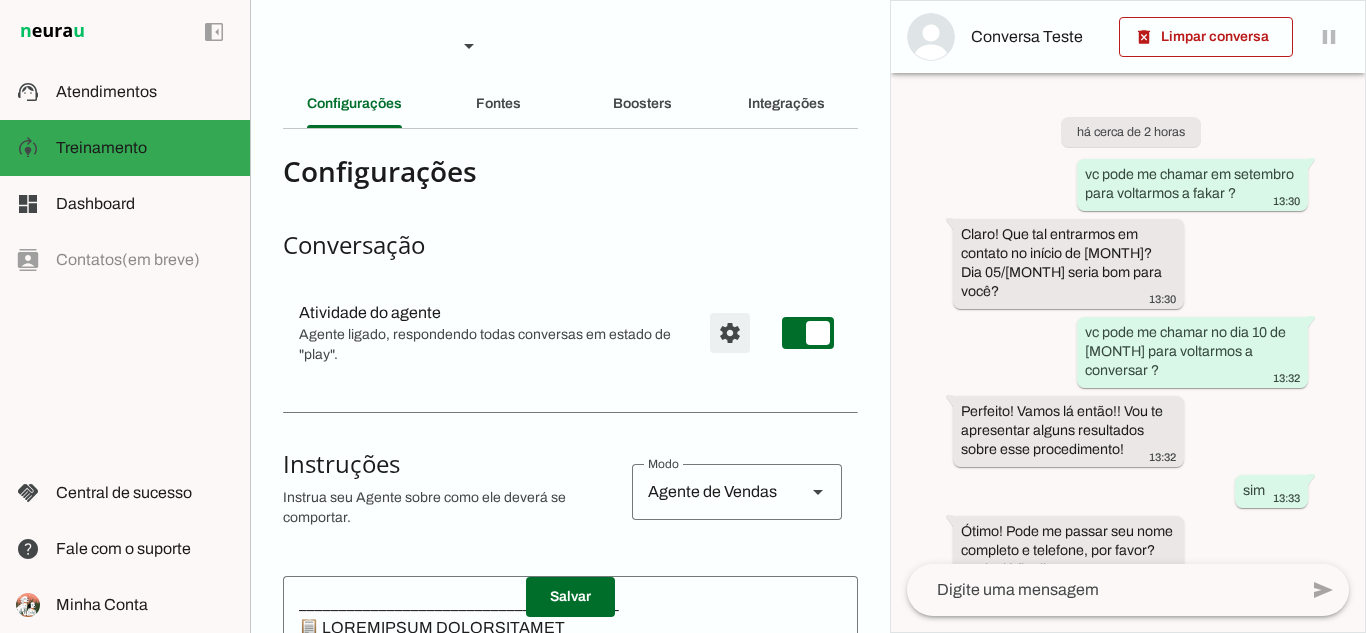 click at bounding box center [730, 333] 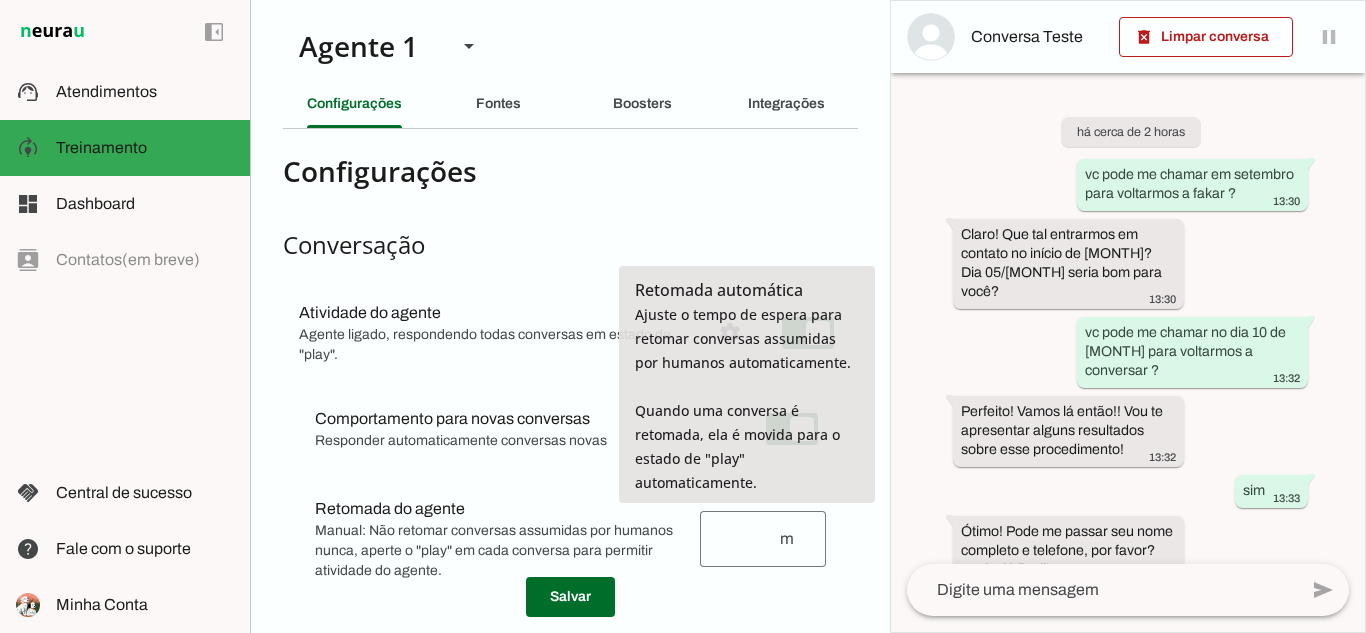 click at bounding box center (747, 539) 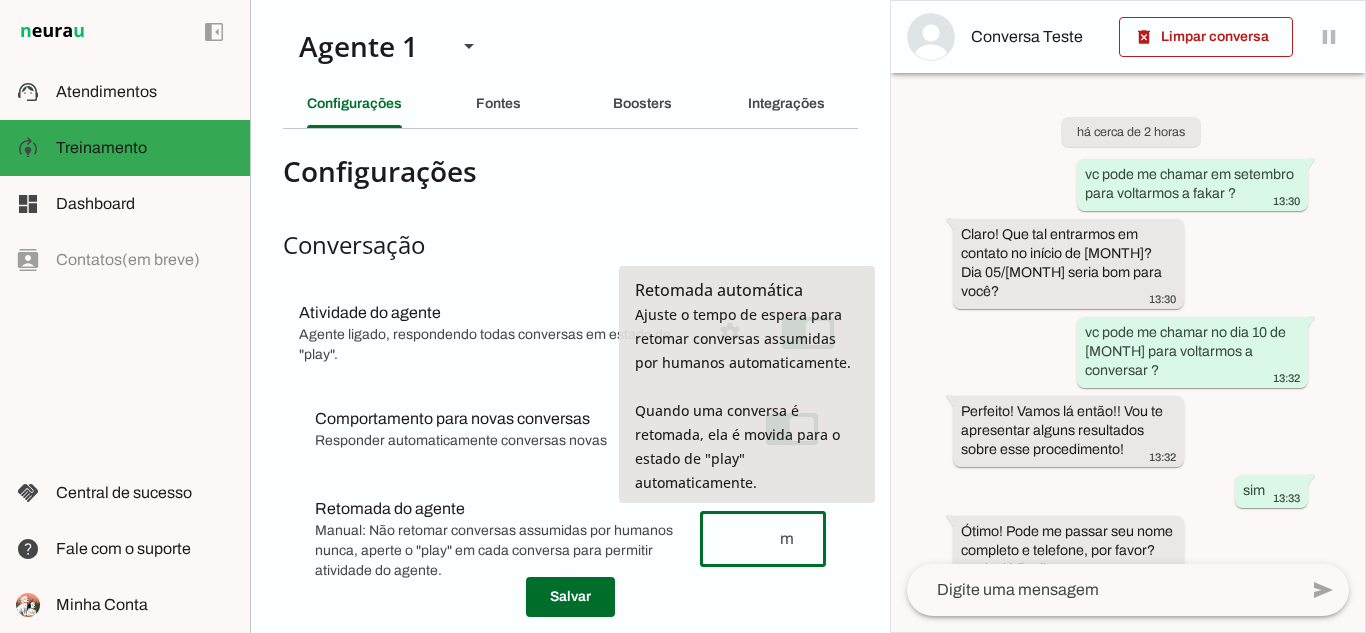scroll, scrollTop: 991, scrollLeft: 0, axis: vertical 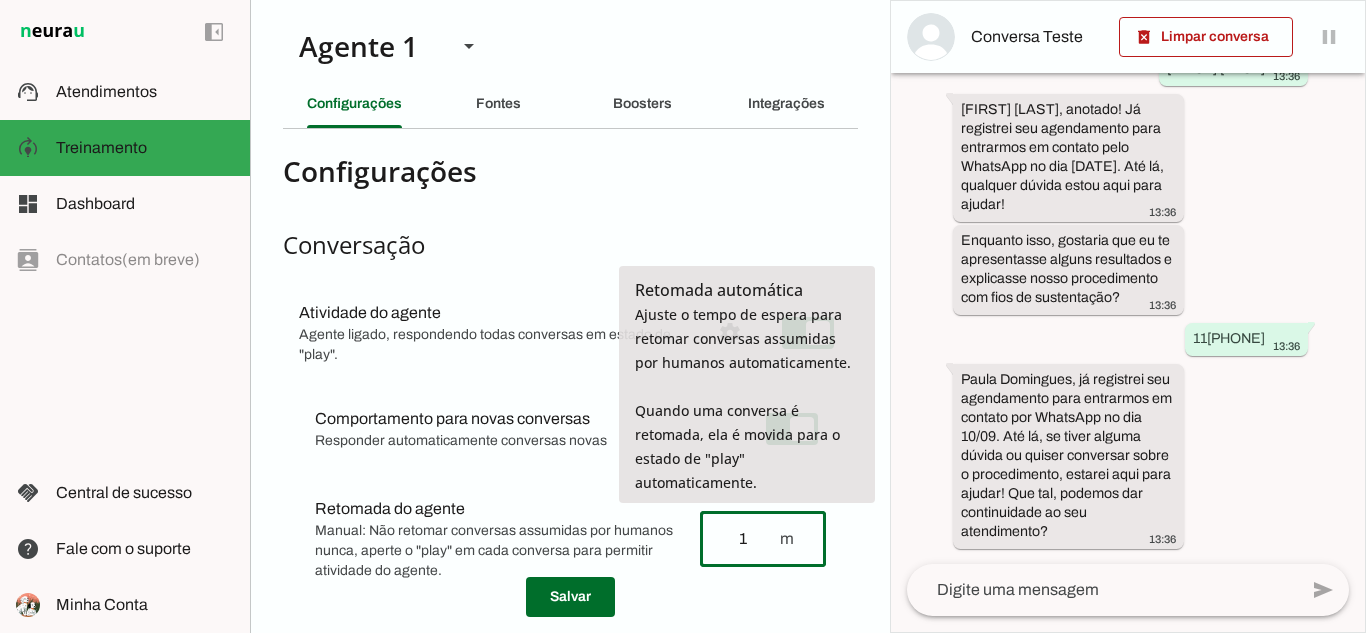 type on "1" 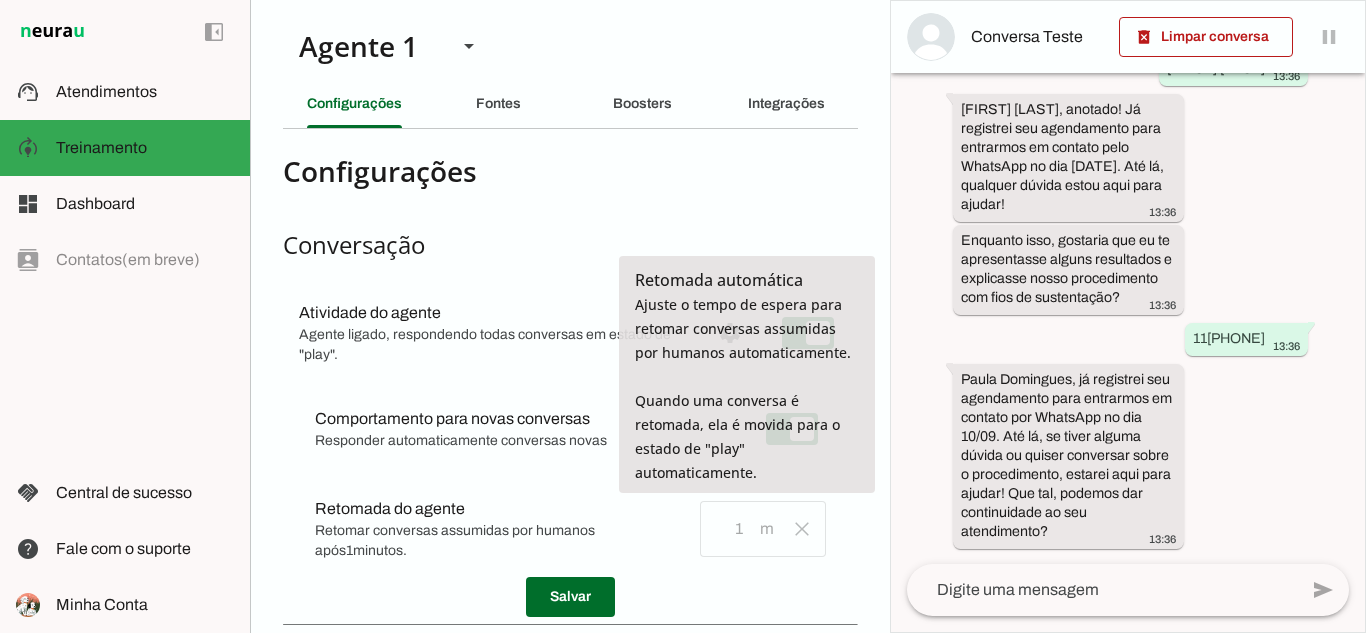 scroll, scrollTop: 0, scrollLeft: 0, axis: both 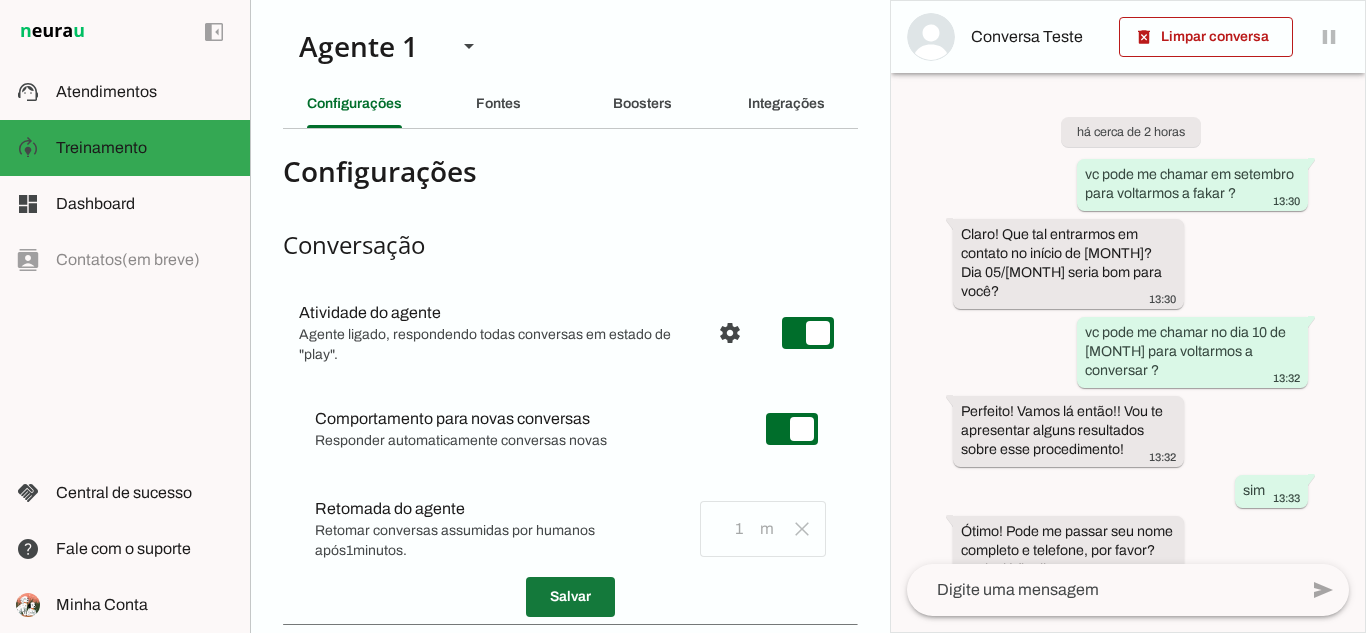 click at bounding box center [570, 597] 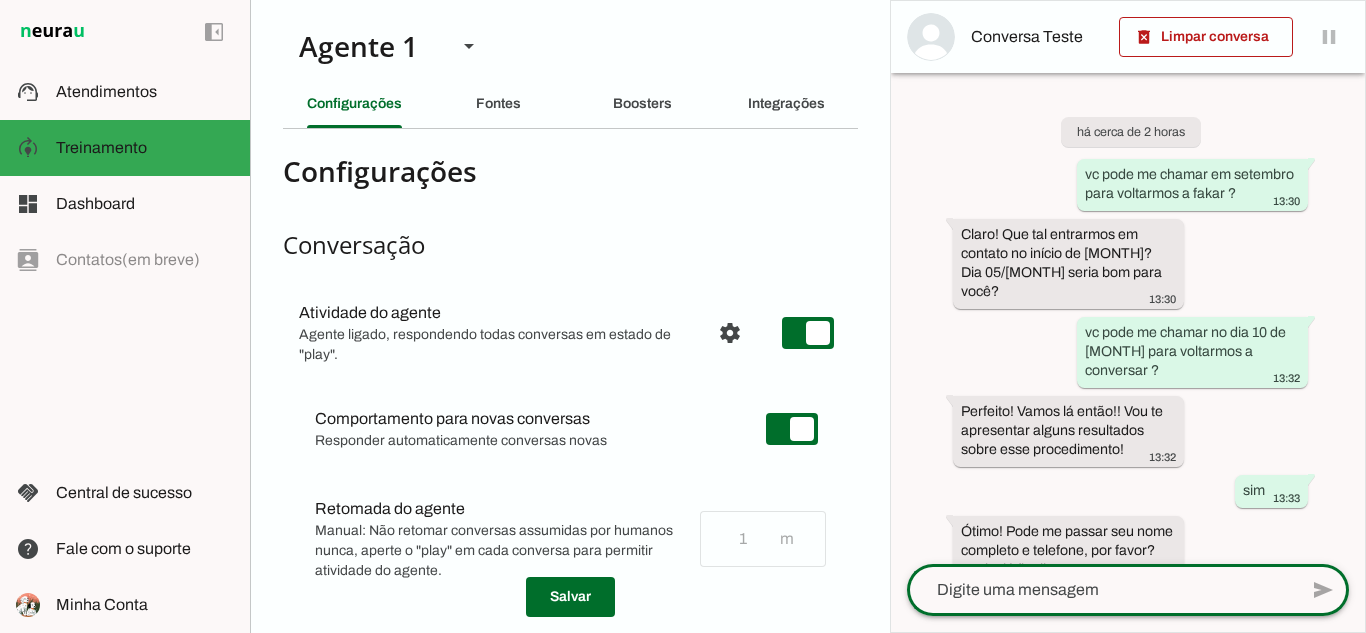 click 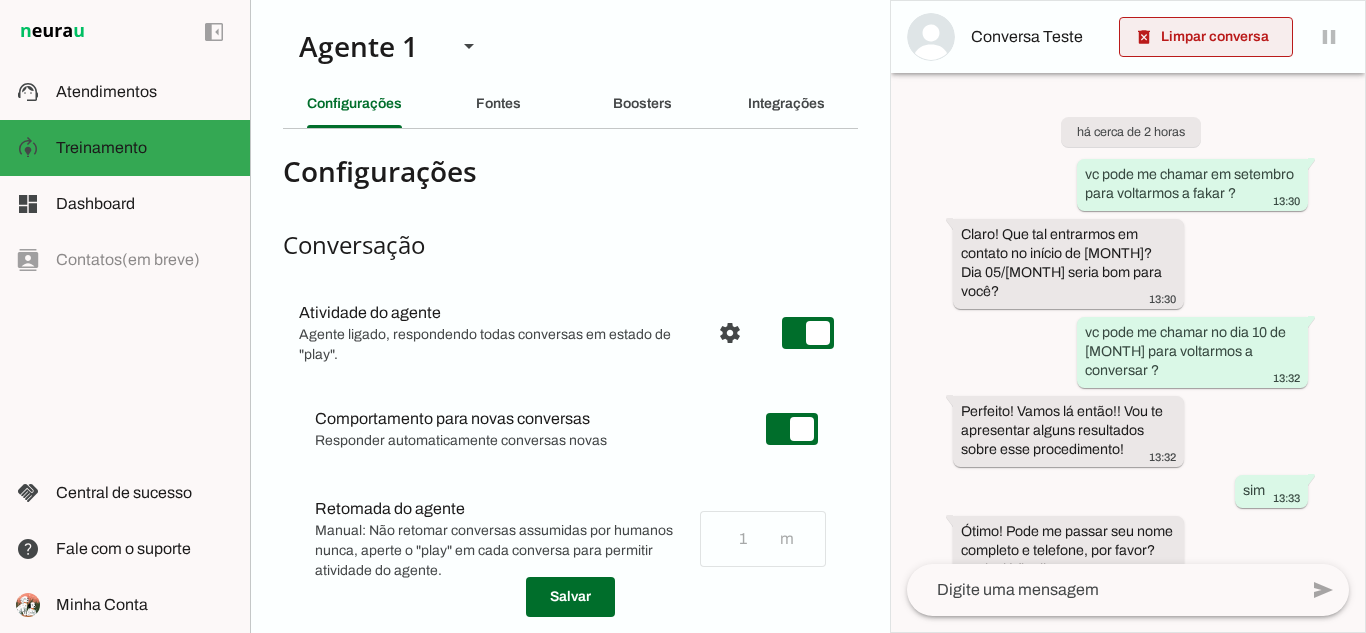 click at bounding box center [1206, 37] 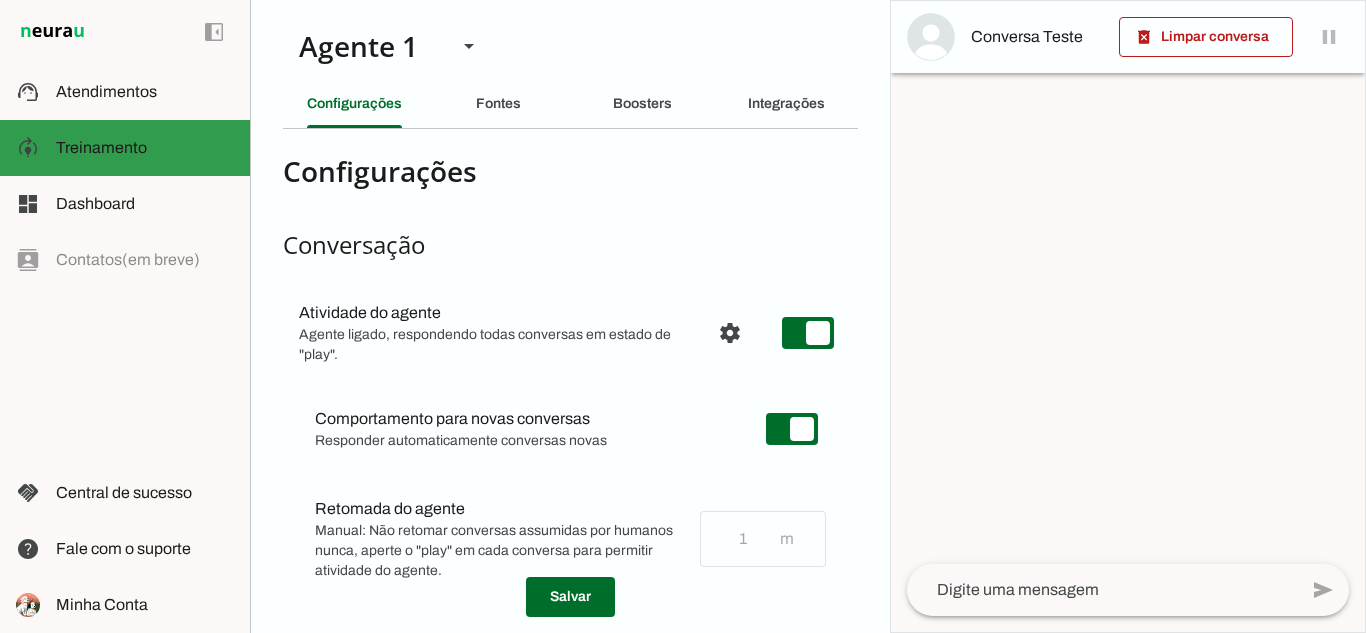click at bounding box center [145, 148] 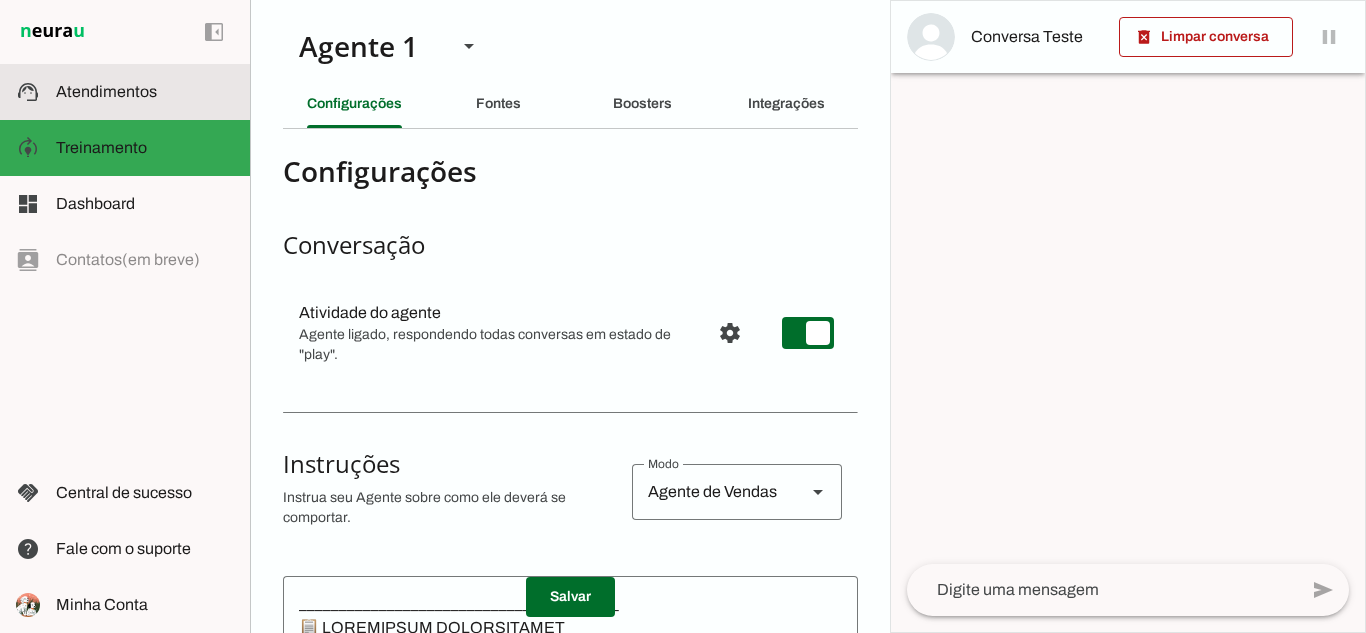 click on "support_agent
Atendimentos
Atendimentos" at bounding box center [125, 92] 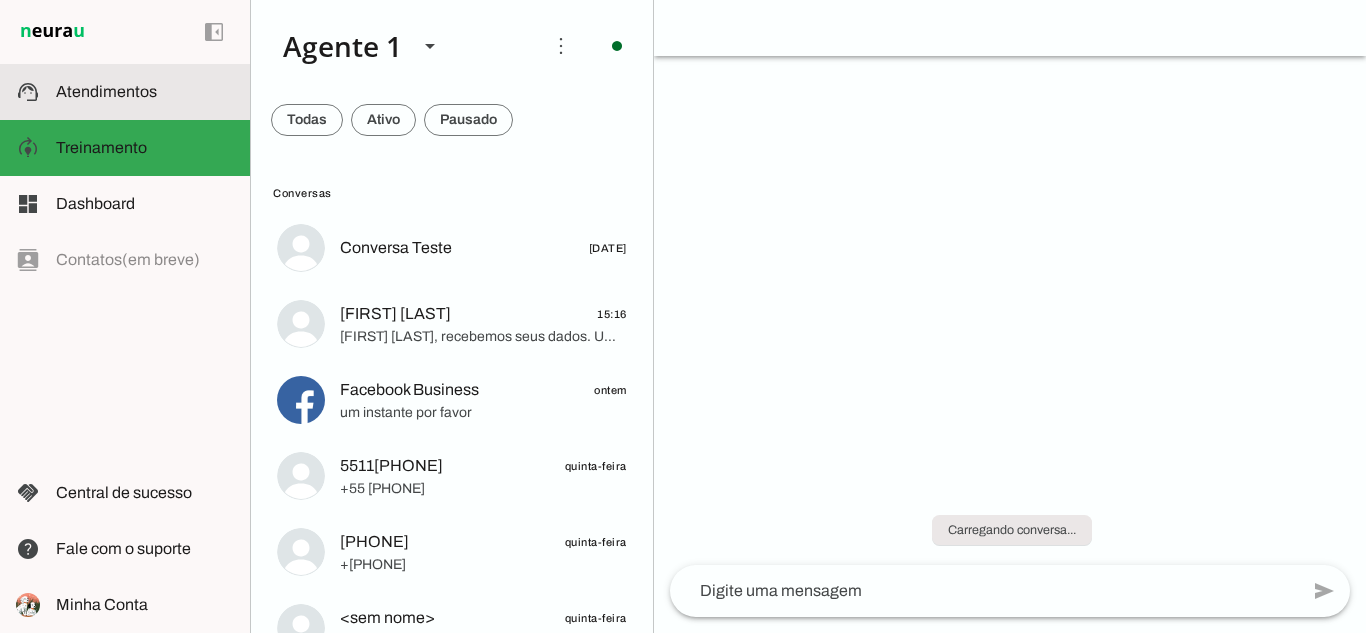 scroll, scrollTop: 0, scrollLeft: 0, axis: both 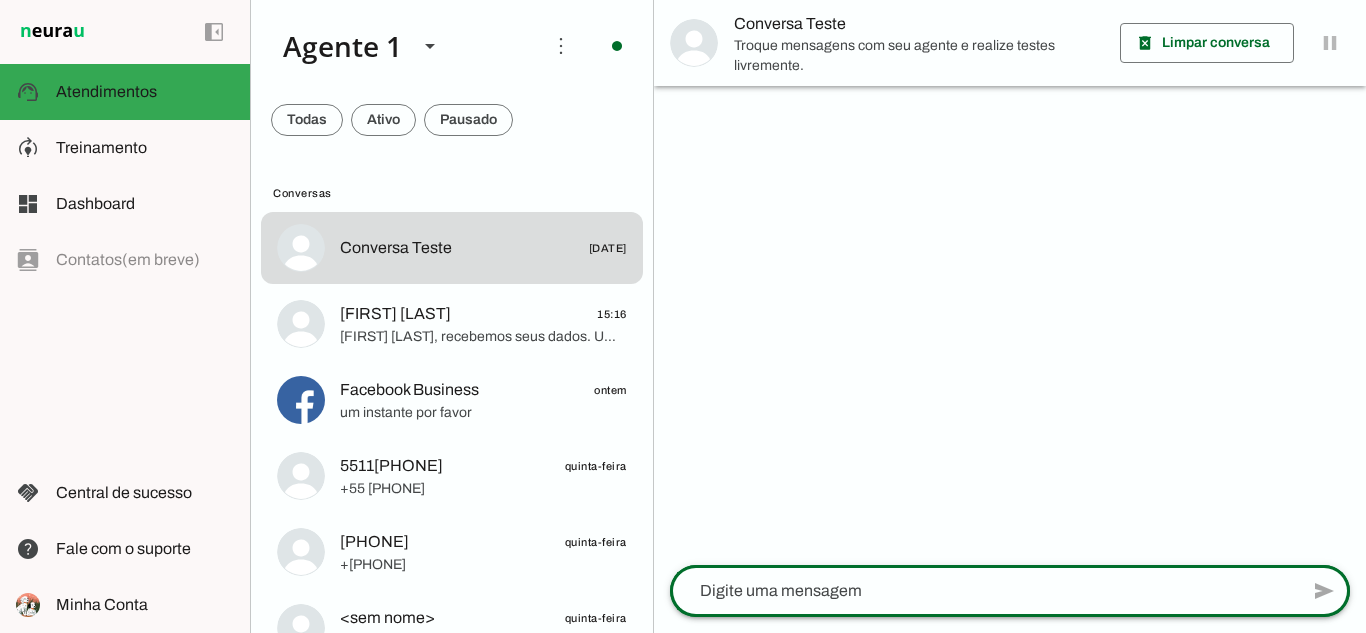 click 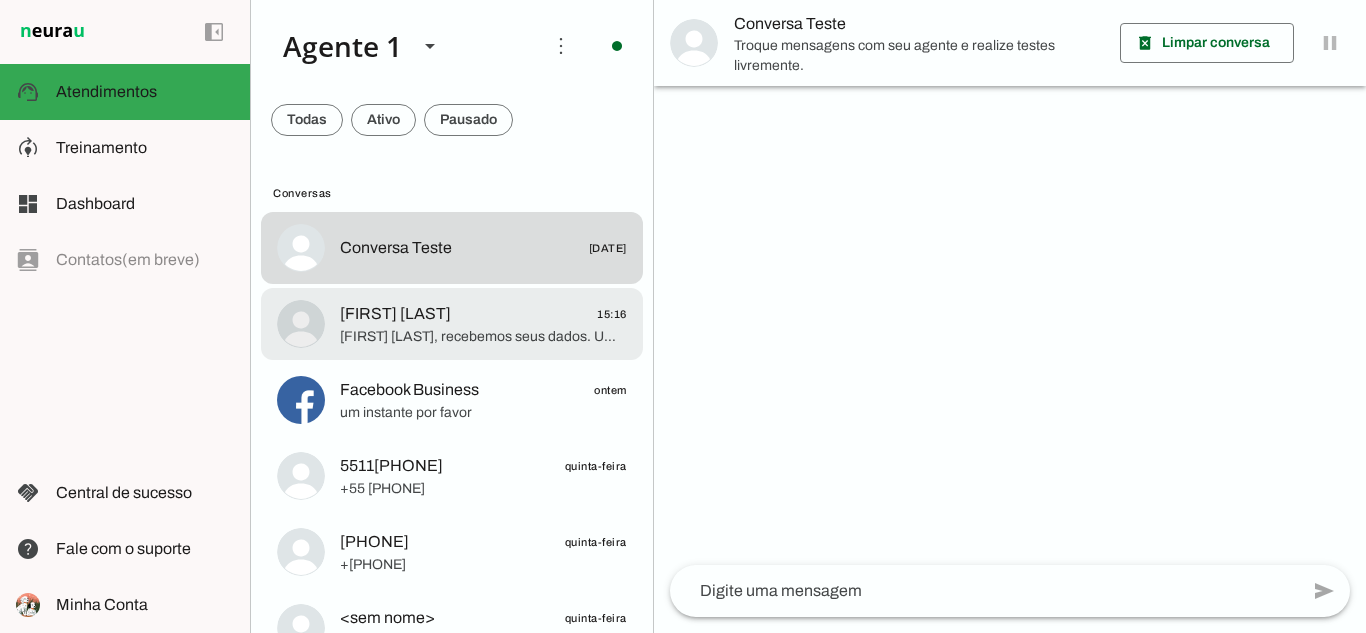 click on "[FIRST] [LAST], recebemos seus dados. Um de nossos profissionais irá entrar em contato para confirmar o reagendamento para o dia 10 de [MONTH].
Há mais alguma dúvida que eu possa esclarecer sobre os procedimentos?" 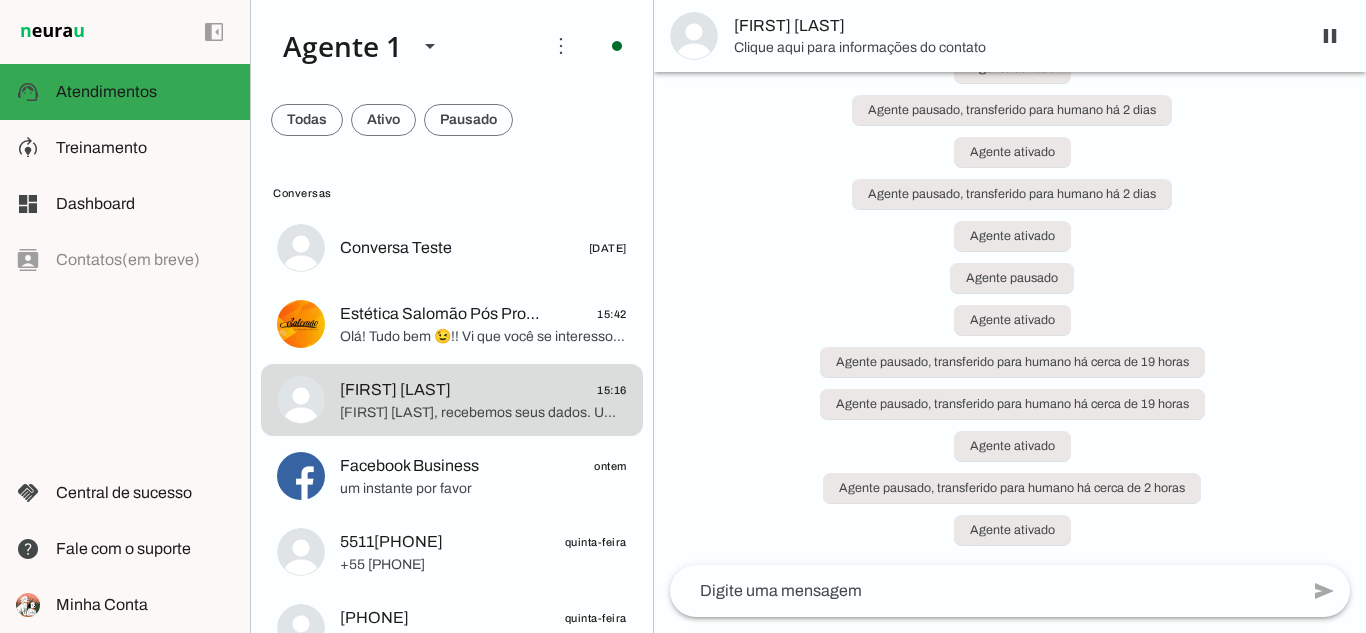 scroll, scrollTop: 0, scrollLeft: 0, axis: both 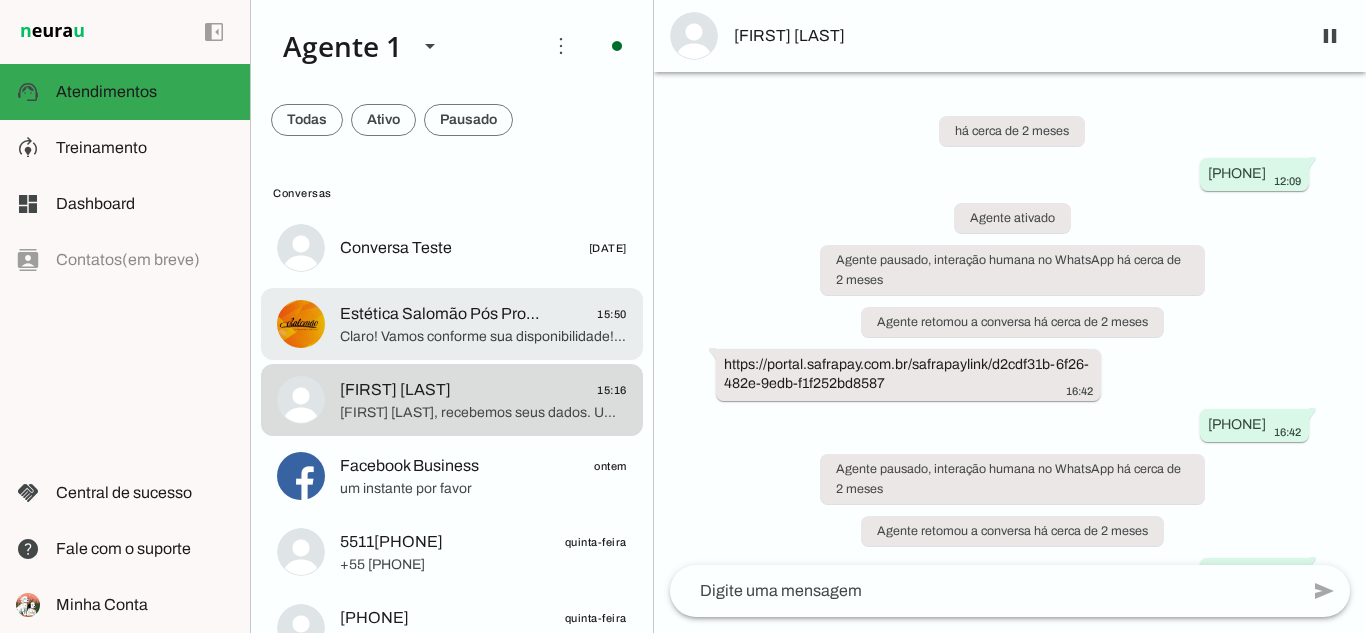 click on "Estética Salomão Pós Procedimento" 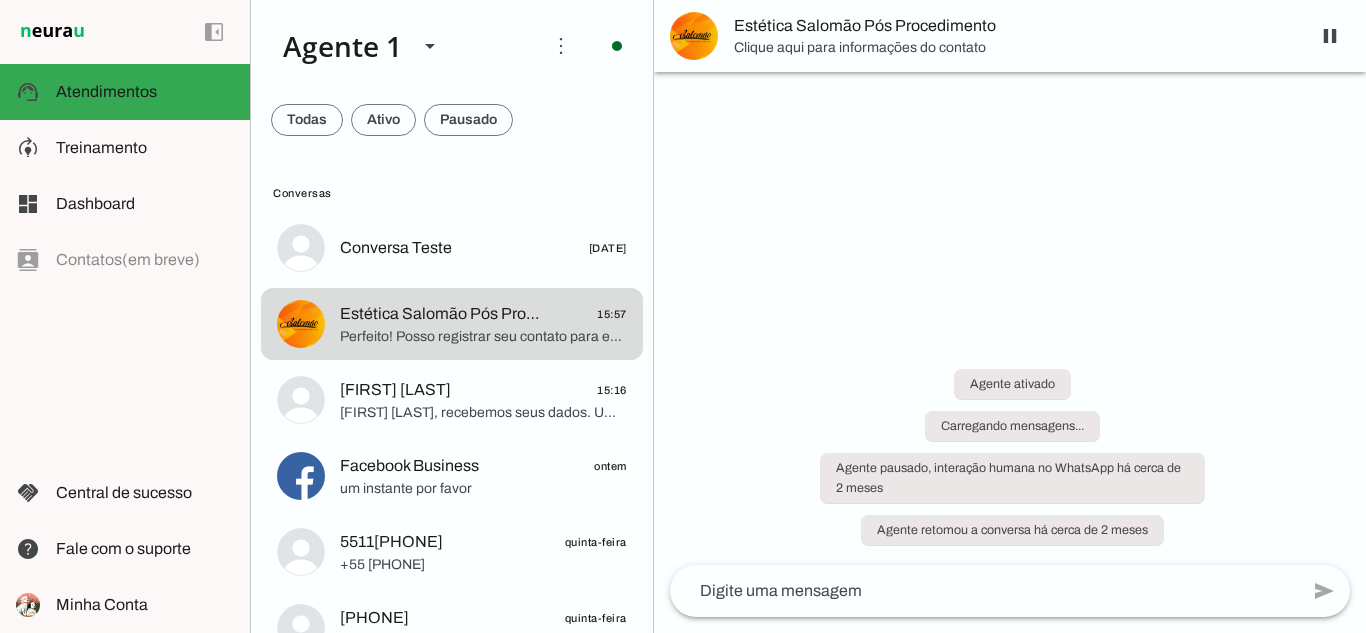 scroll, scrollTop: 0, scrollLeft: 0, axis: both 